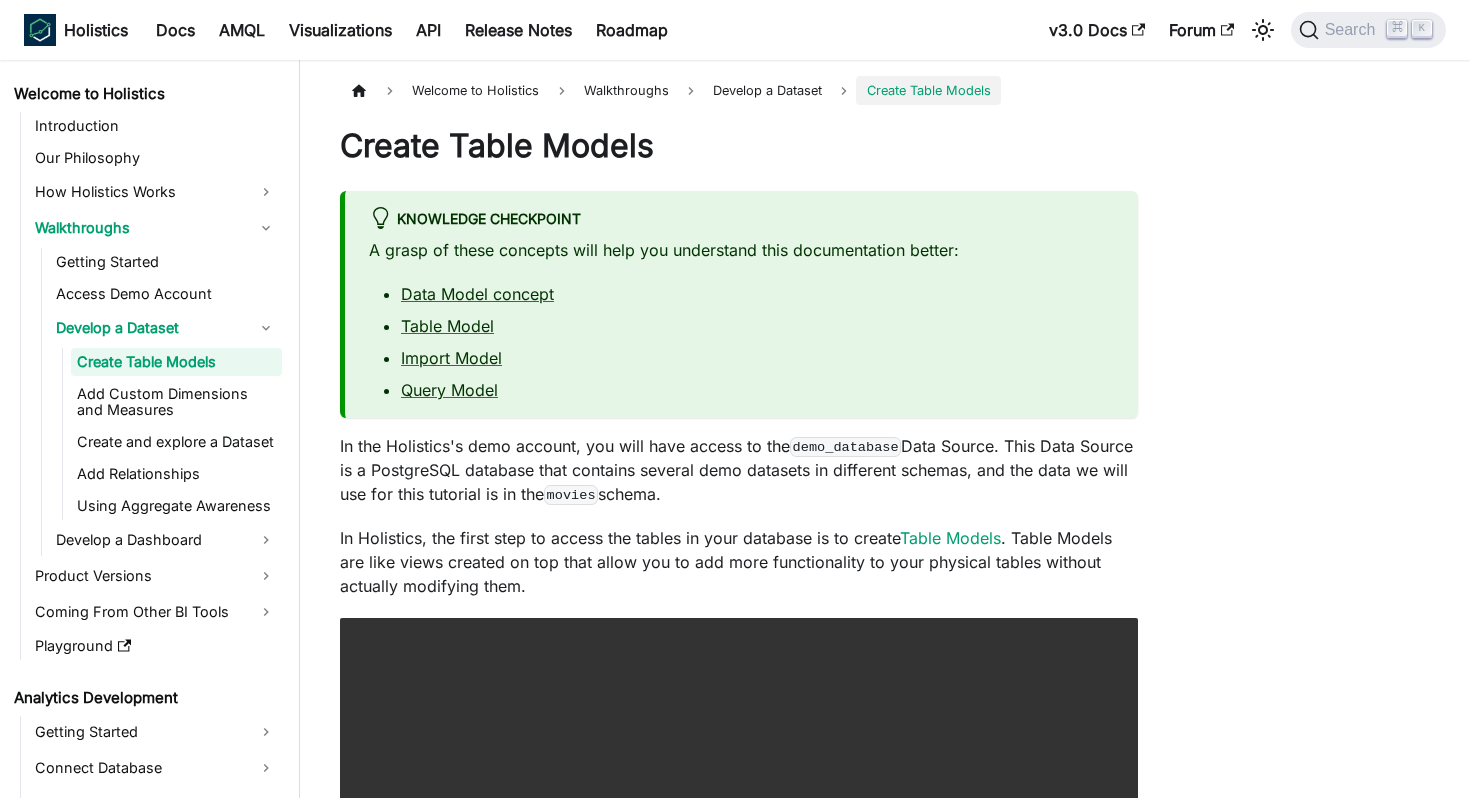 scroll, scrollTop: 52, scrollLeft: 0, axis: vertical 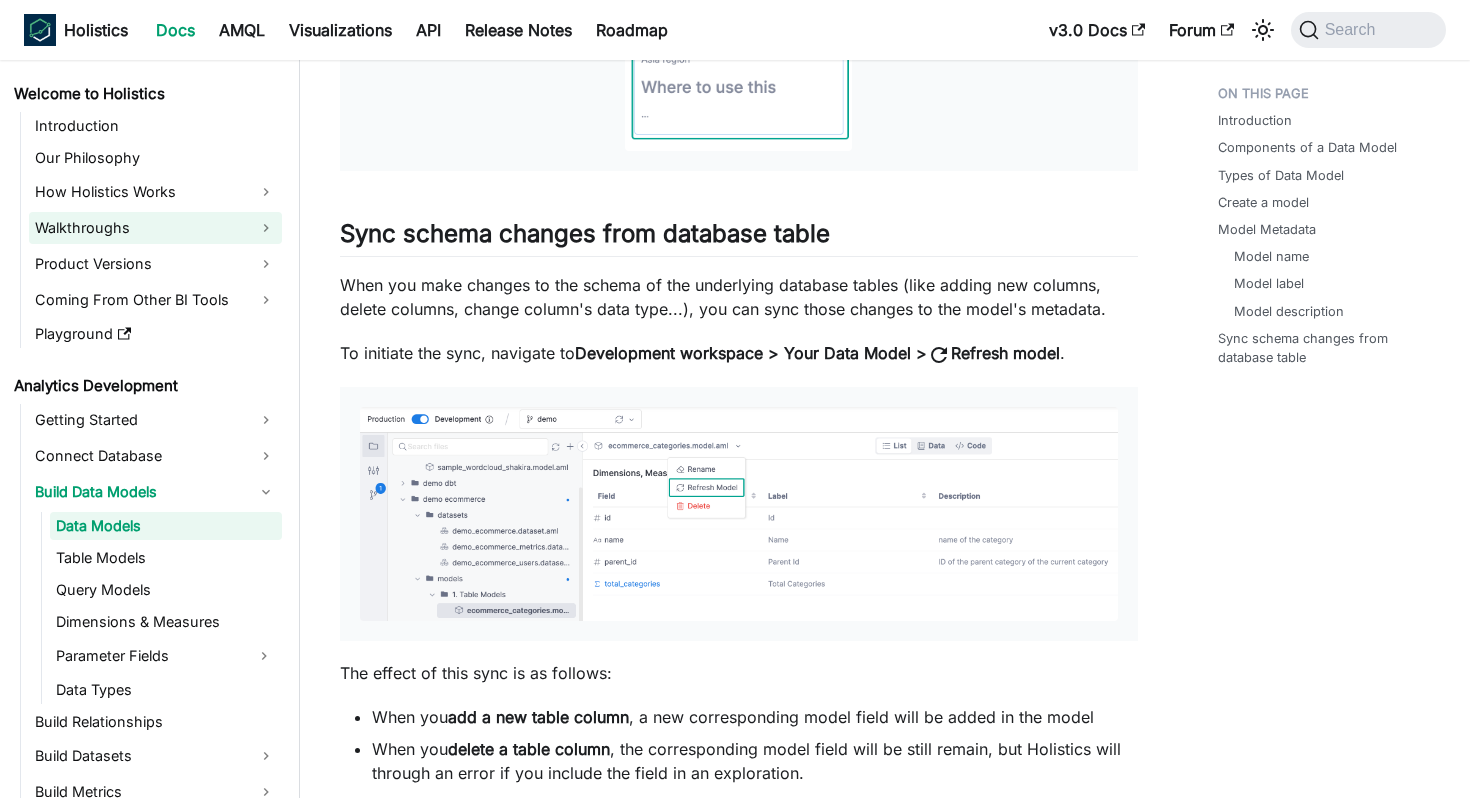 click on "Walkthroughs" at bounding box center (155, 228) 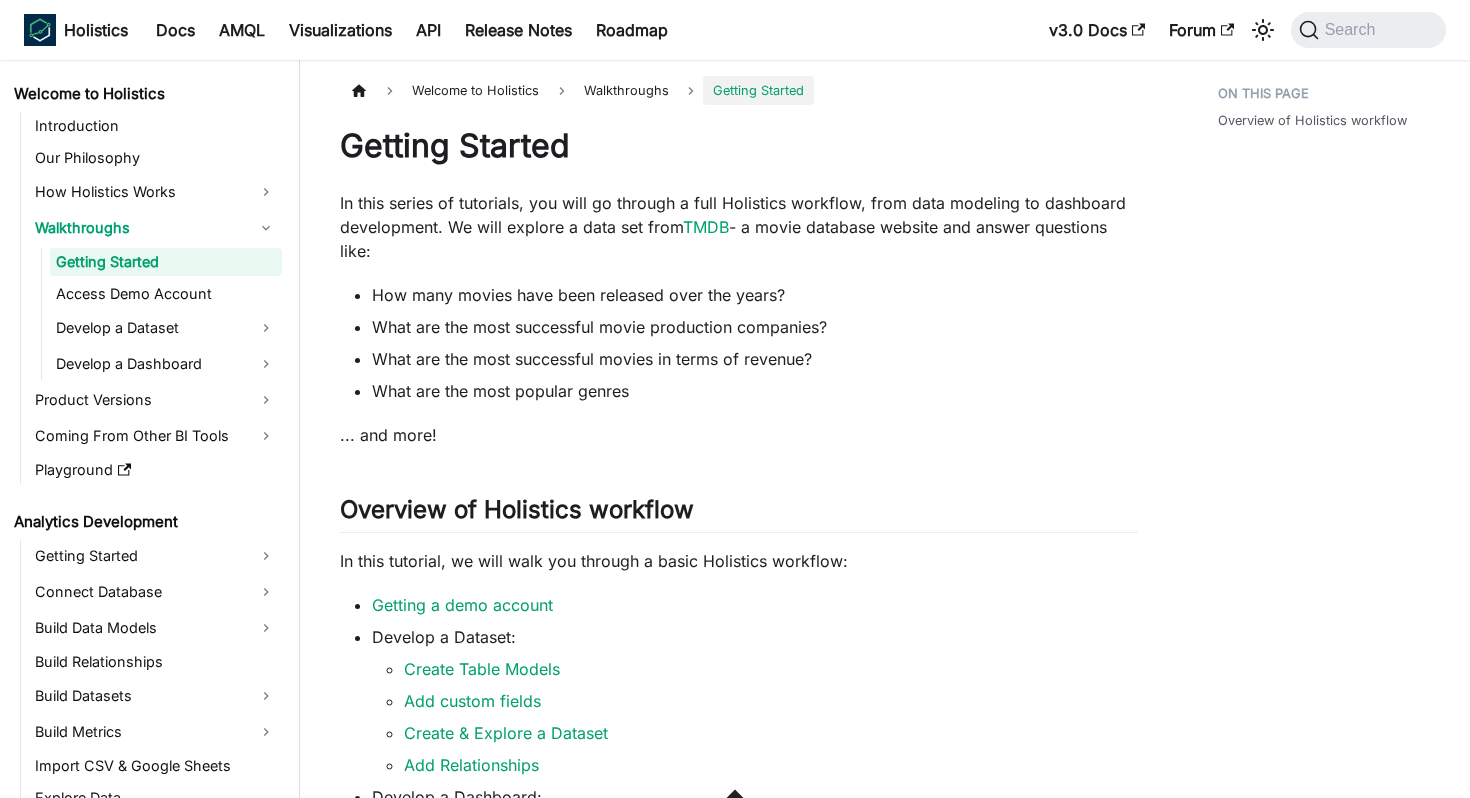 scroll, scrollTop: 0, scrollLeft: 0, axis: both 